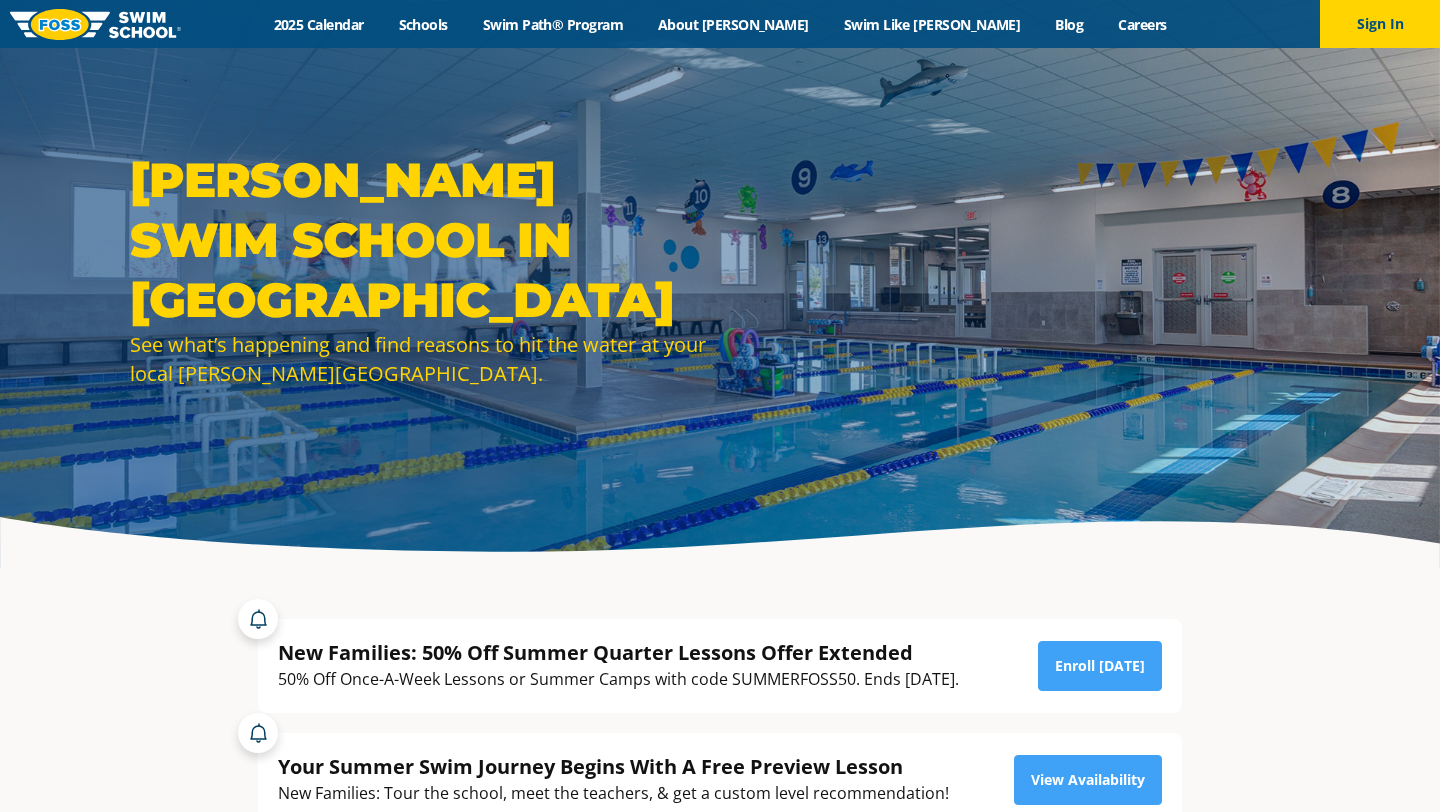 scroll, scrollTop: 0, scrollLeft: 0, axis: both 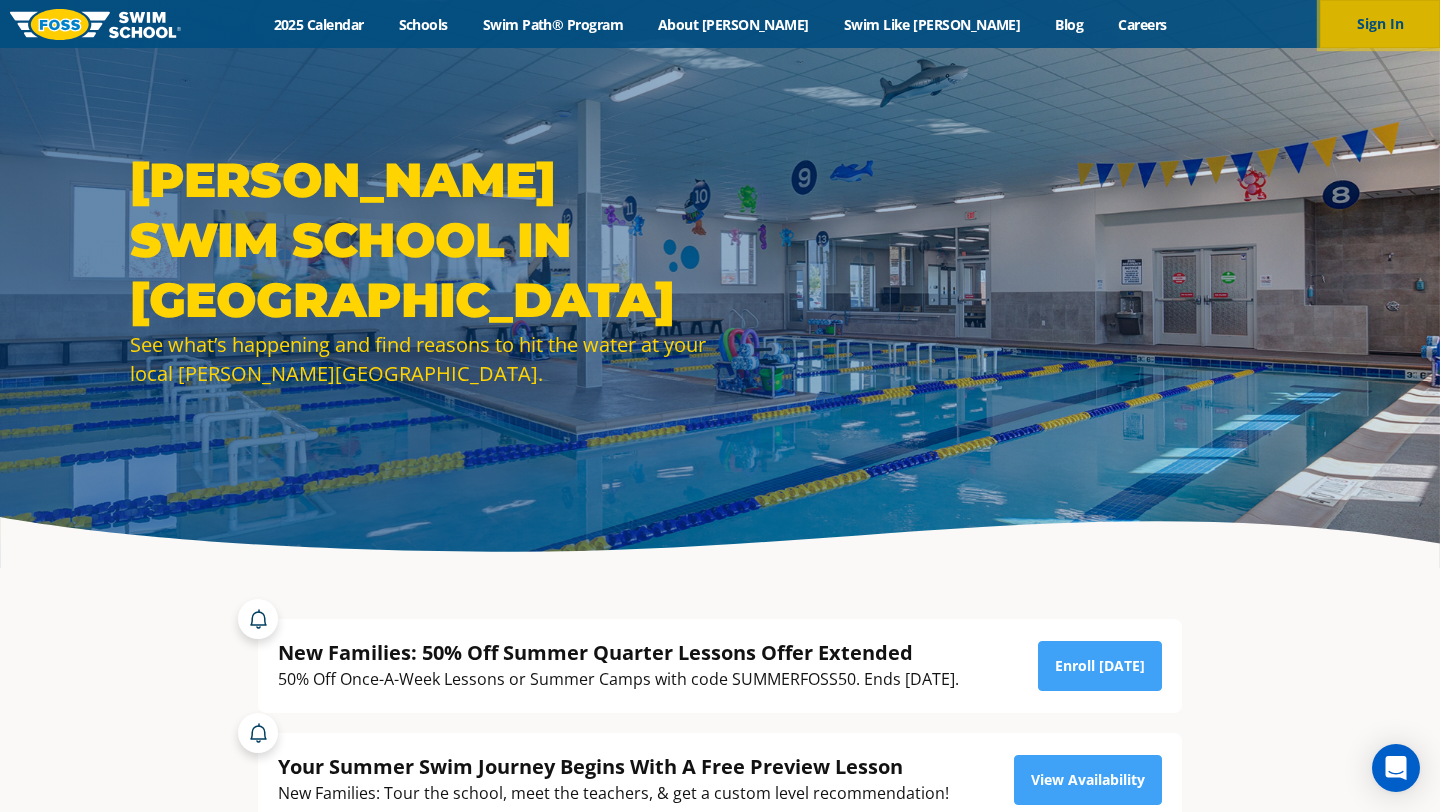 click on "Sign In" at bounding box center [1380, 24] 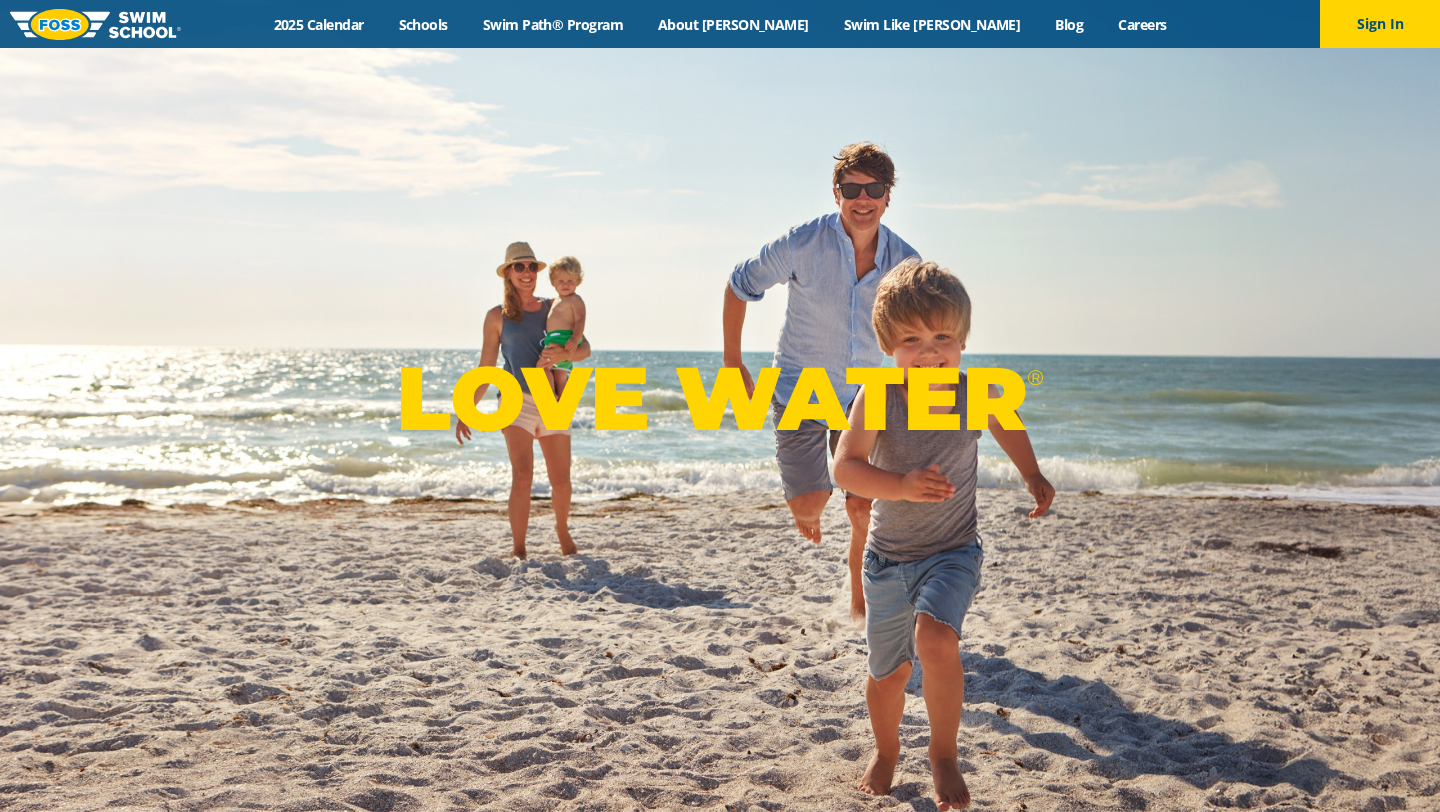 scroll, scrollTop: 0, scrollLeft: 0, axis: both 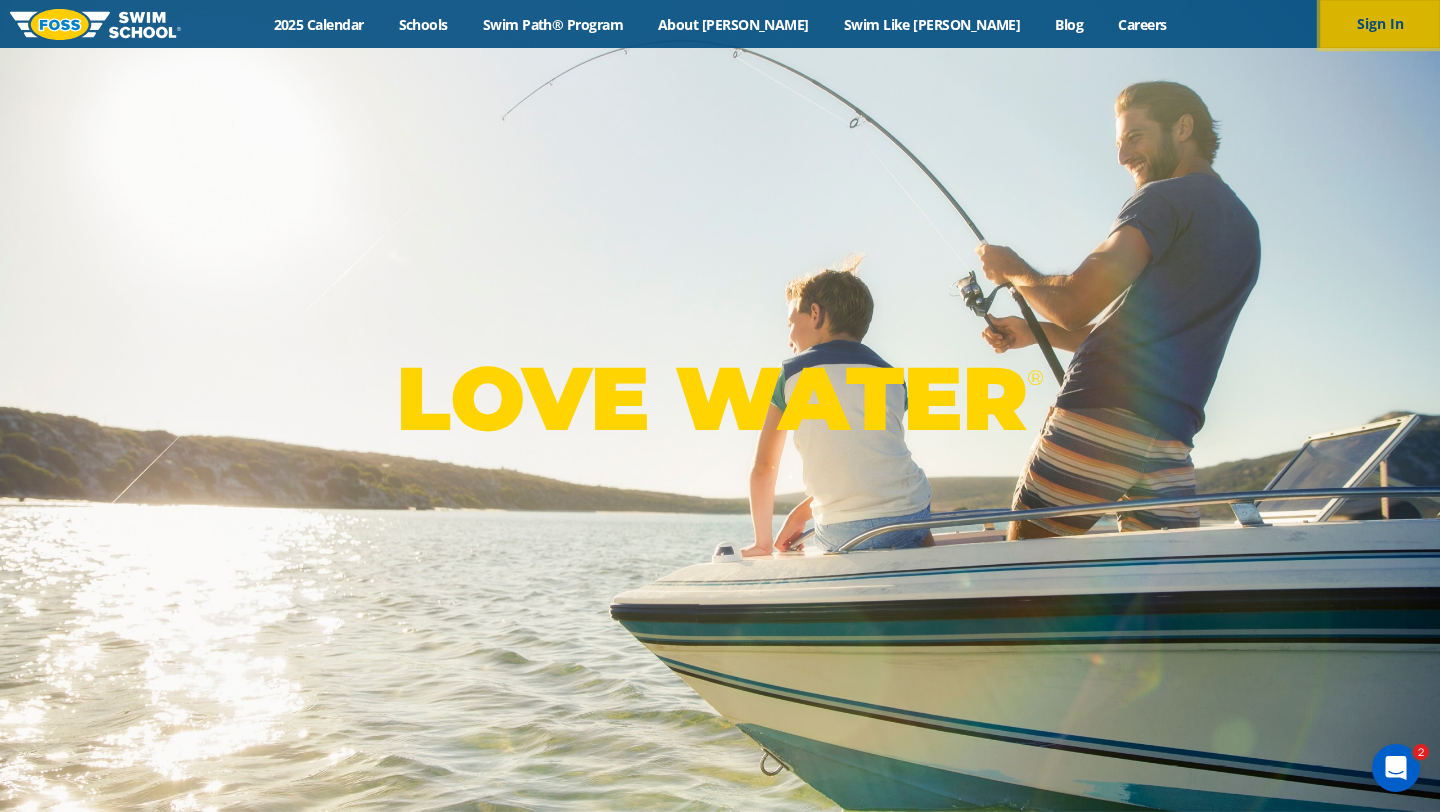 click on "Sign In" at bounding box center [1380, 24] 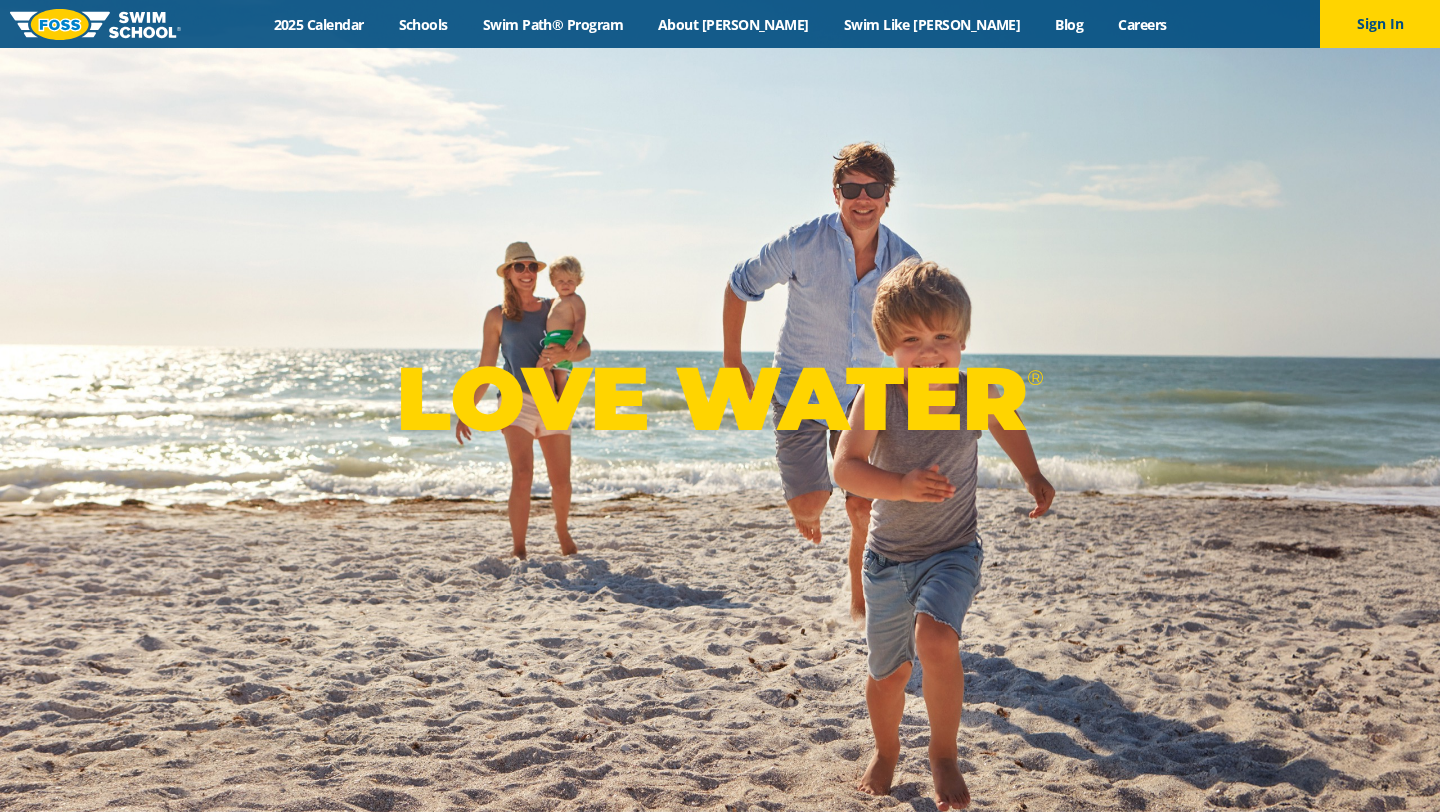 scroll, scrollTop: 0, scrollLeft: 0, axis: both 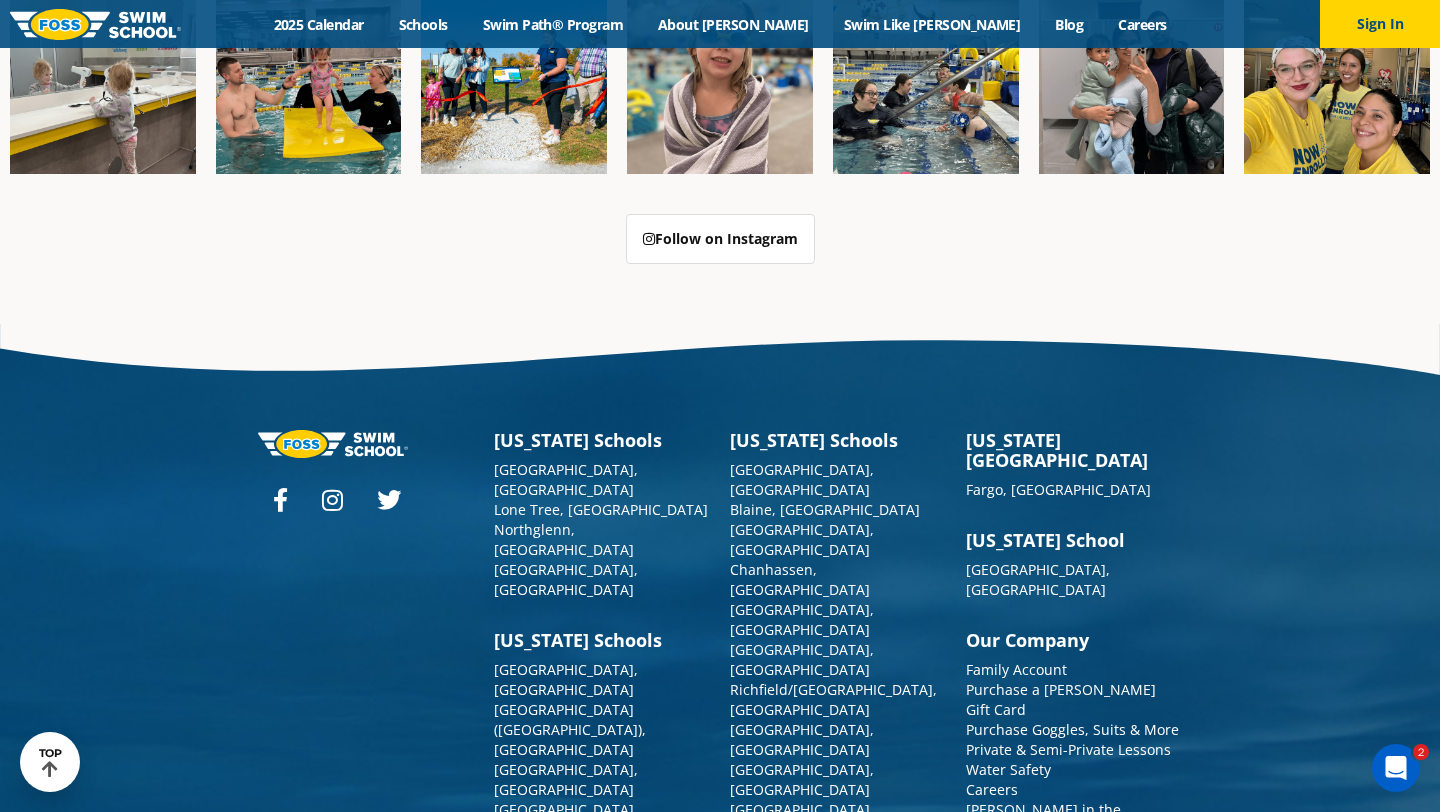 click on "Contact Us" at bounding box center [1002, 909] 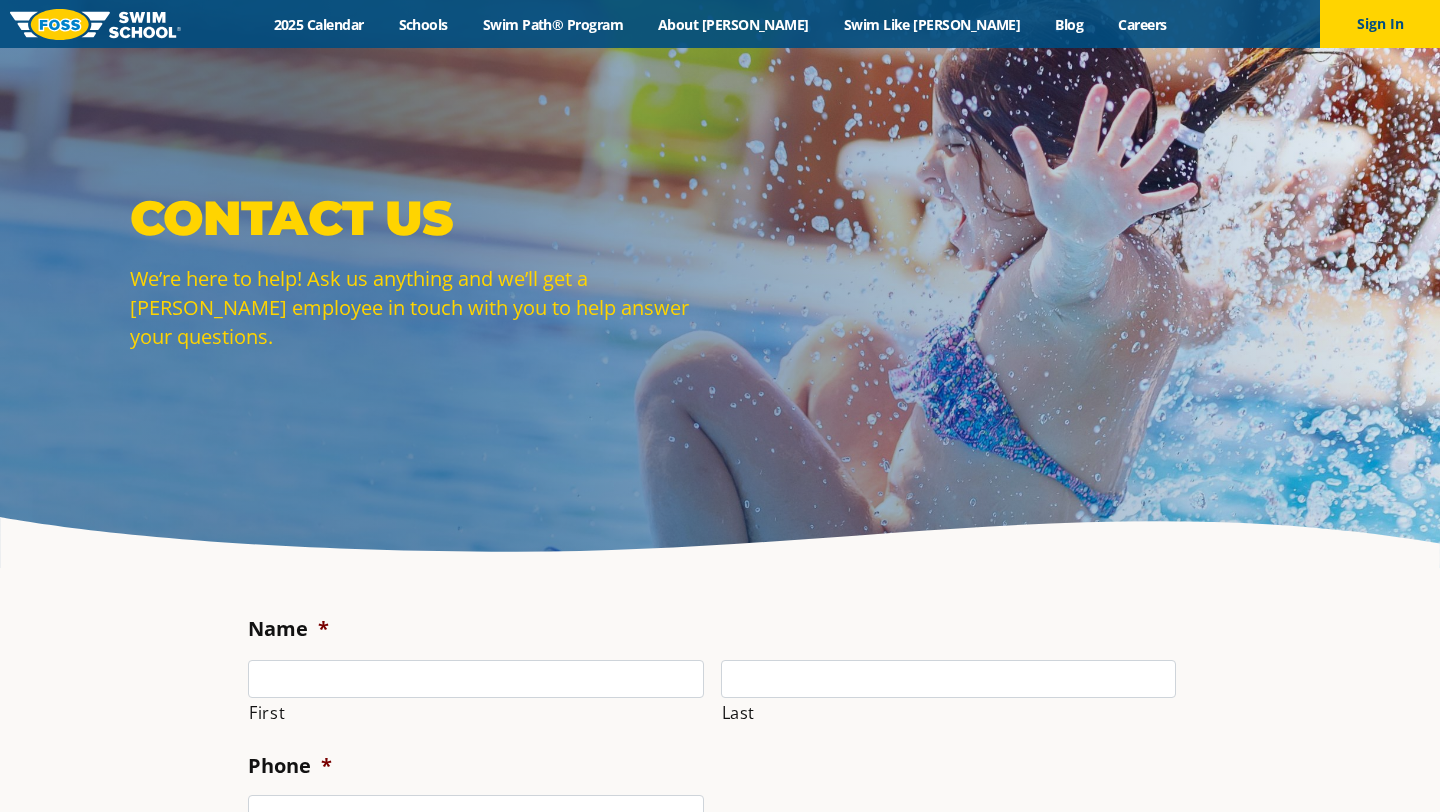 scroll, scrollTop: 0, scrollLeft: 0, axis: both 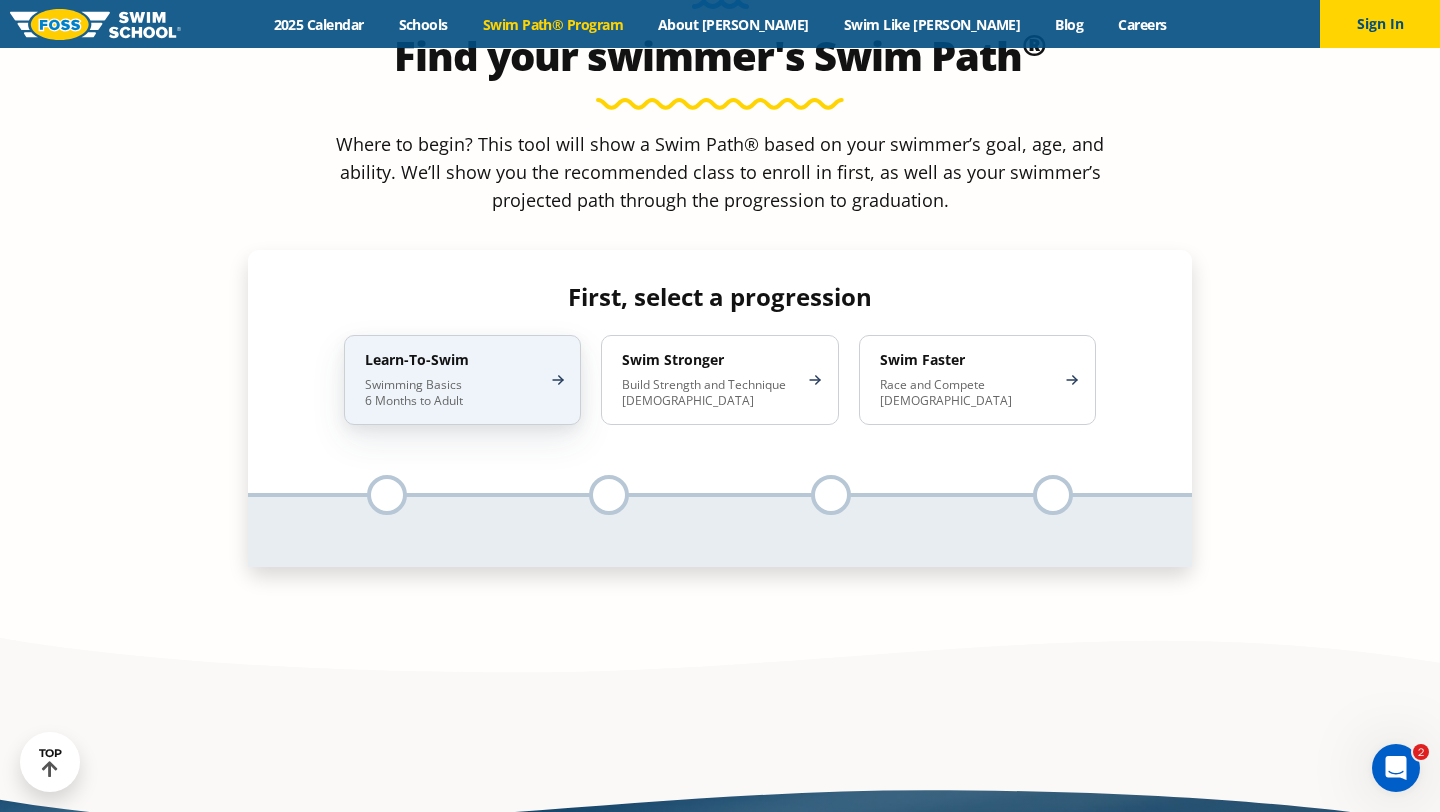 click on "Learn-To-Swim Swimming Basics 6 Months to Adult" at bounding box center (462, 380) 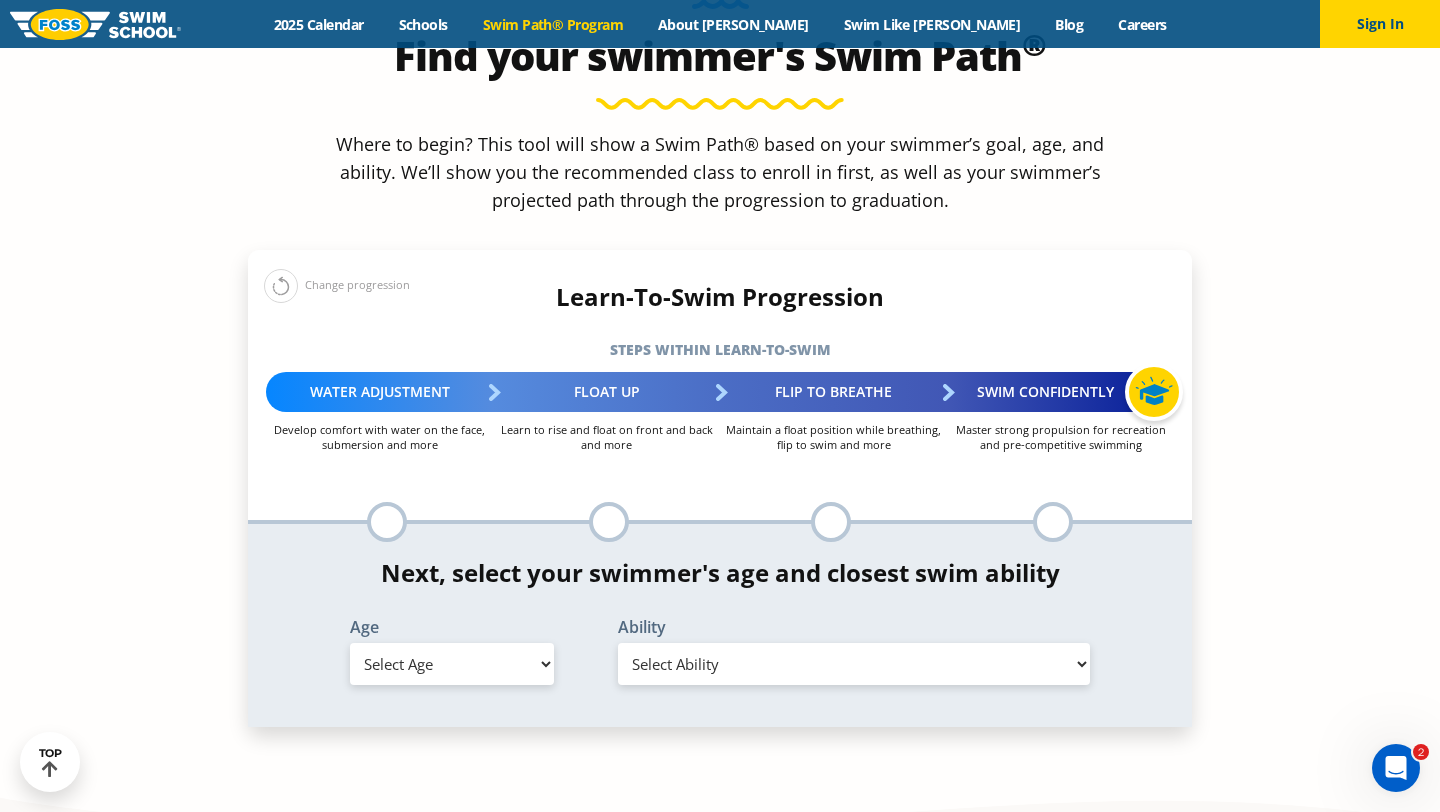 click on "Select Age 6 months - 1 year 1 year 2 years 3 years 4 years 5 years 6 years 7 years 8 years 9 years 10 years  11 years  12 years  13 years  14 years  15 years  16 years  17 years  Adult (18 years +)" at bounding box center [452, 664] 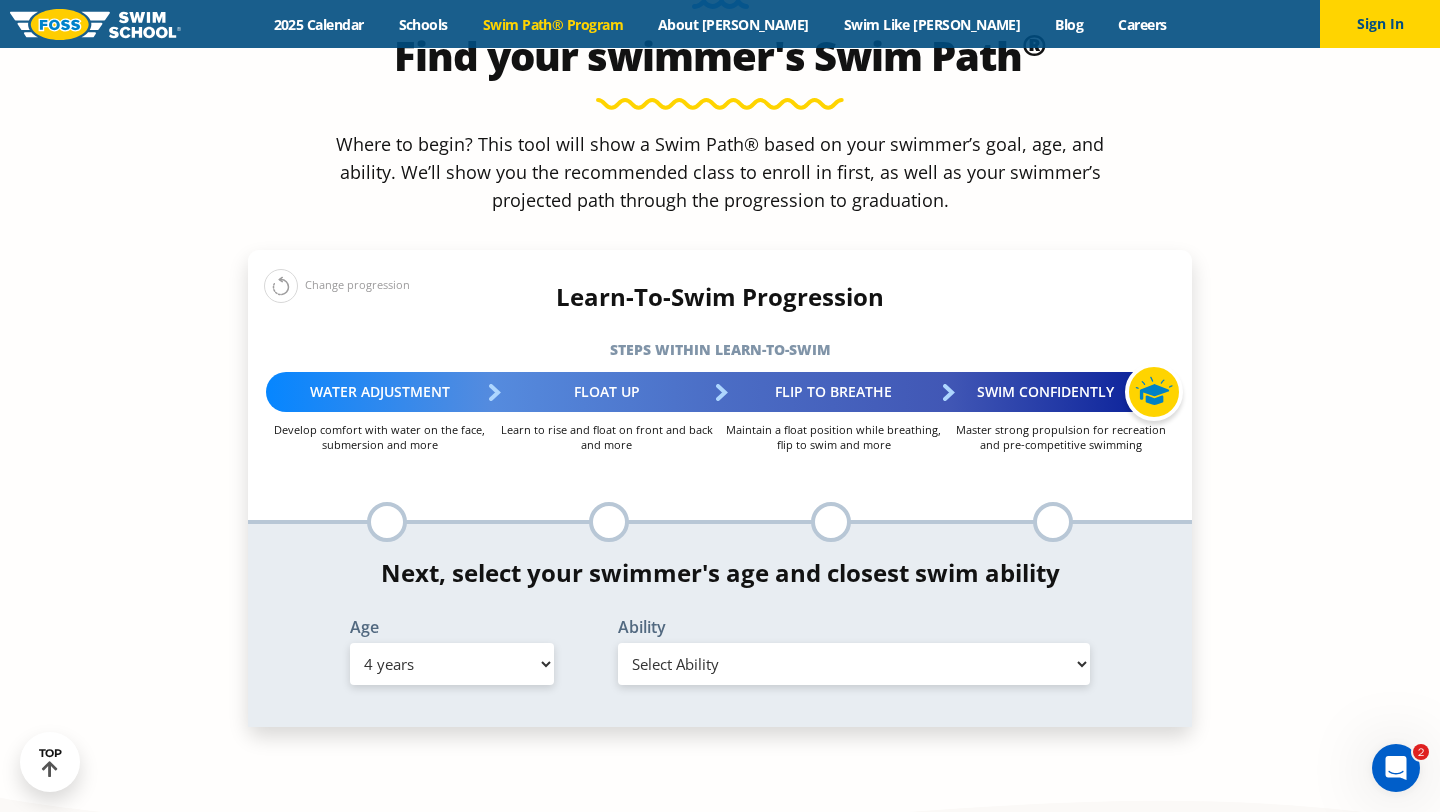 click on "Select Ability First in-water experience When in the water, reliant on a life jacket or floatation device Uncomfortable putting face in the water and/or getting water on ears while floating on back Swim 5 ft. with face in the water, unassisted by a person or floatie I would be comfortable if my child fell in the water and confident that they would be able to get back to the edge with no assistance In open water, able to swim for at least 15 ft back to safety while flipping from front to back to breathe/float Unsure/or my swimmer does not fit within any of these" at bounding box center [854, 664] 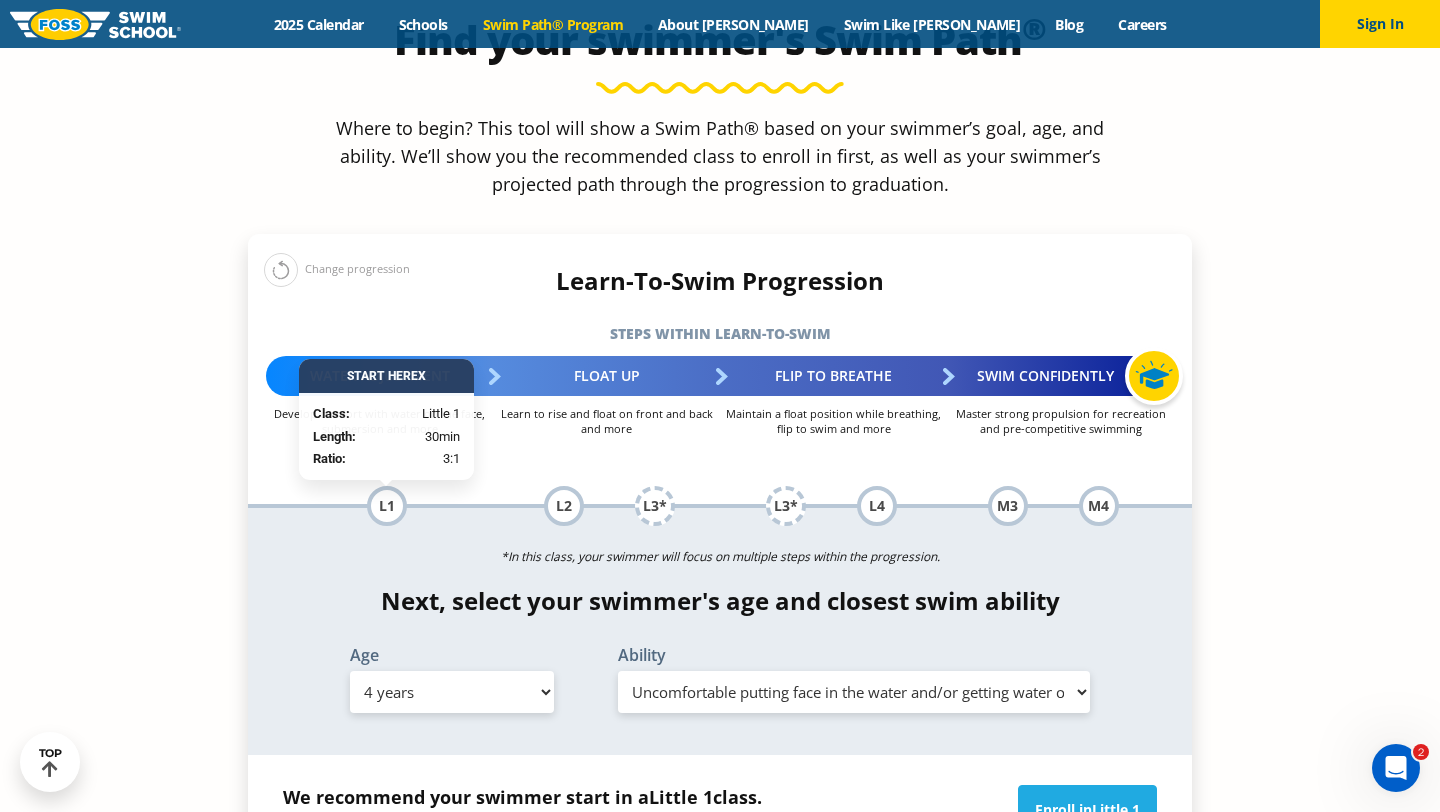 scroll, scrollTop: 1986, scrollLeft: 0, axis: vertical 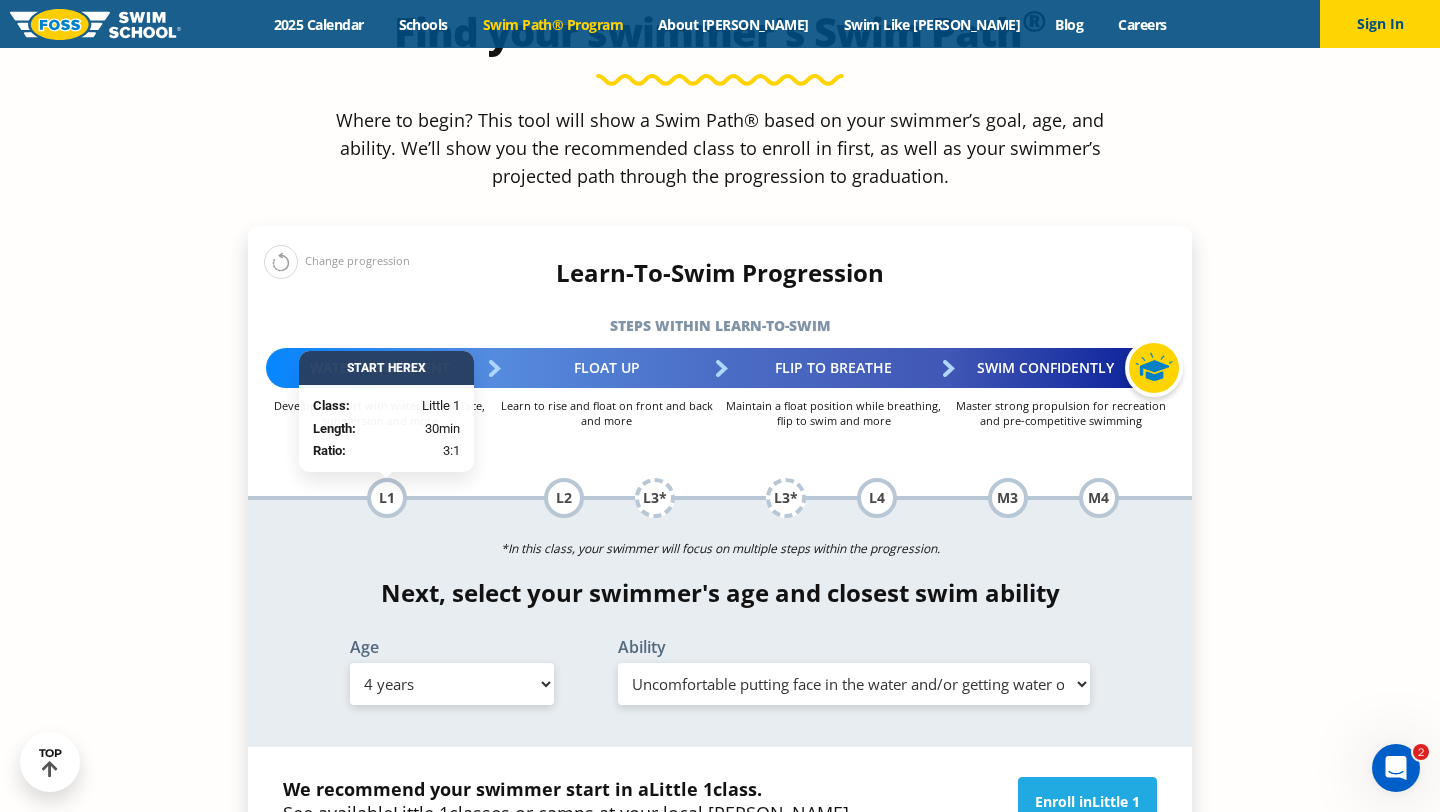 click on "Select Ability First in-water experience When in the water, reliant on a life jacket or floatation device Uncomfortable putting face in the water and/or getting water on ears while floating on back Swim 5 ft. with face in the water, unassisted by a person or floatie I would be comfortable if my child fell in the water and confident that they would be able to get back to the edge with no assistance In open water, able to swim for at least 15 ft back to safety while flipping from front to back to breathe/float Unsure/or my swimmer does not fit within any of these" at bounding box center [854, 684] 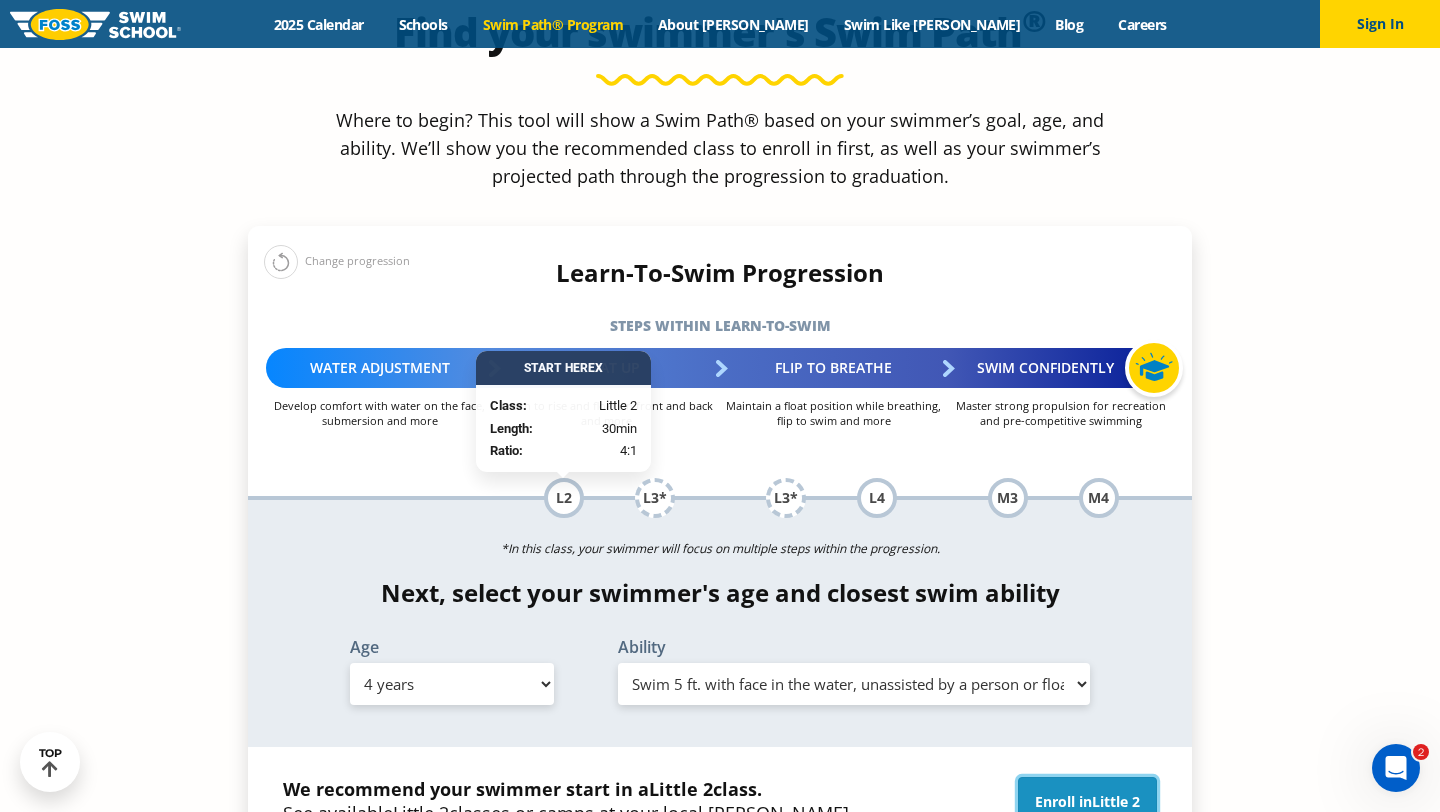 click on "Enroll in  Little 2" at bounding box center (1087, 802) 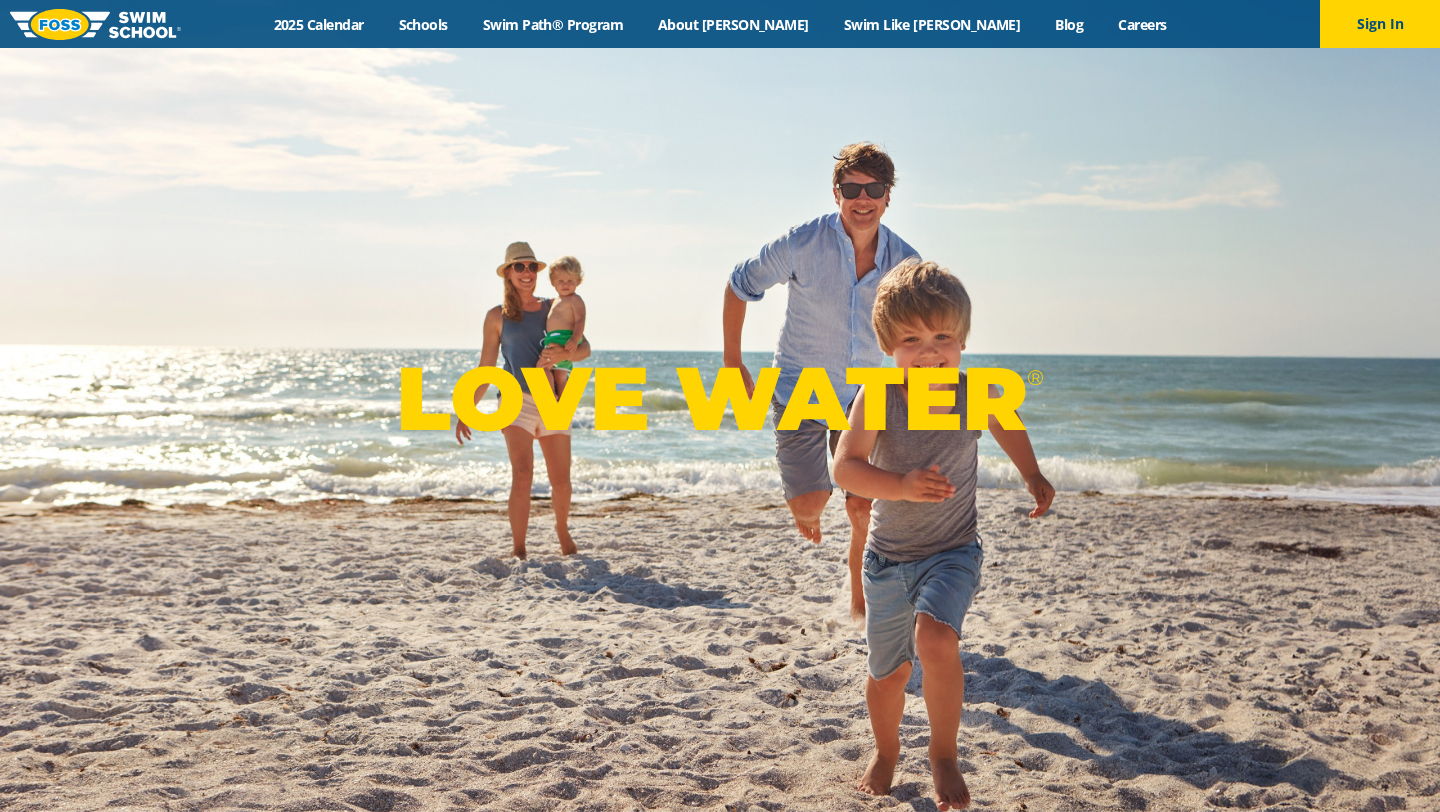 scroll, scrollTop: 0, scrollLeft: 0, axis: both 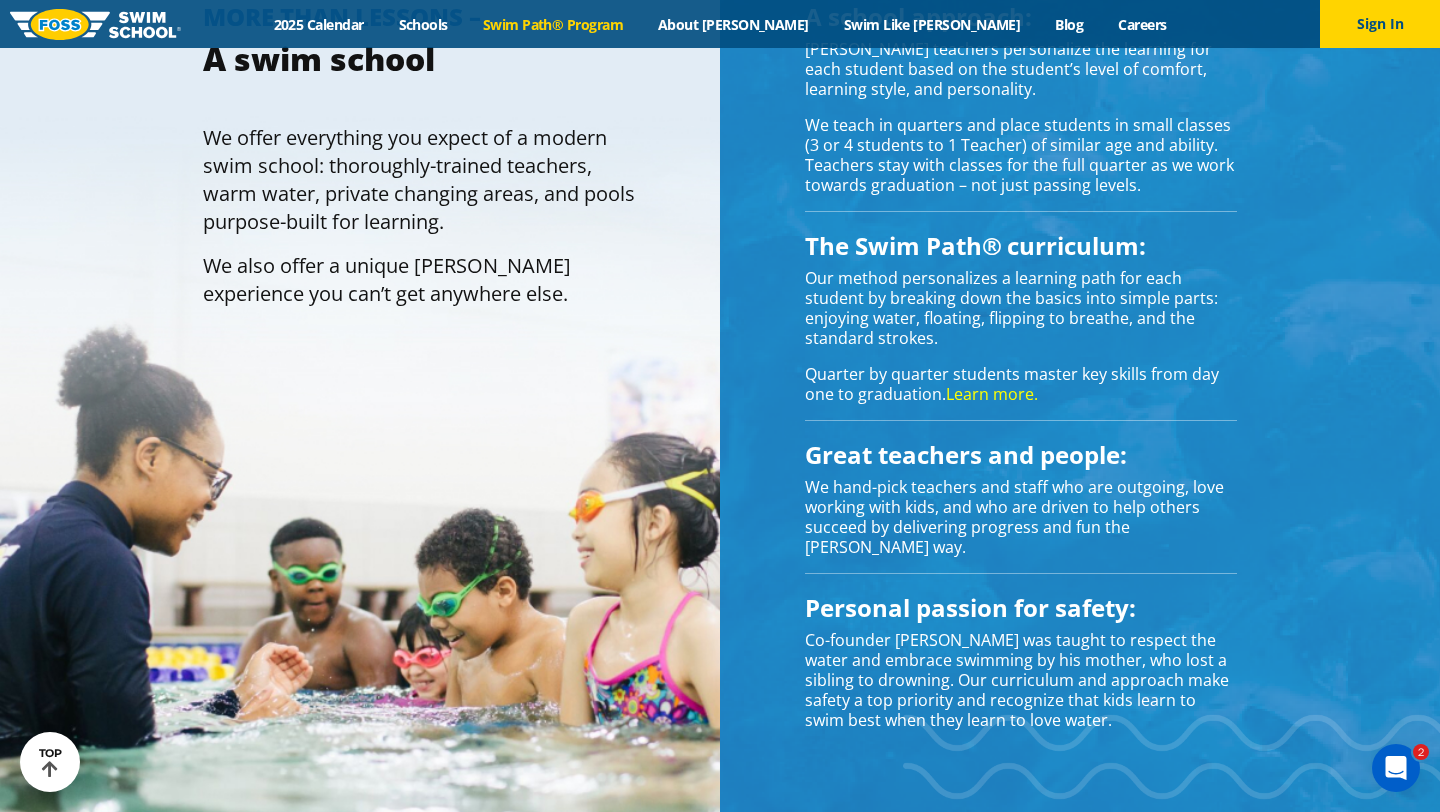 click on "Swim Path® Program" at bounding box center (552, 24) 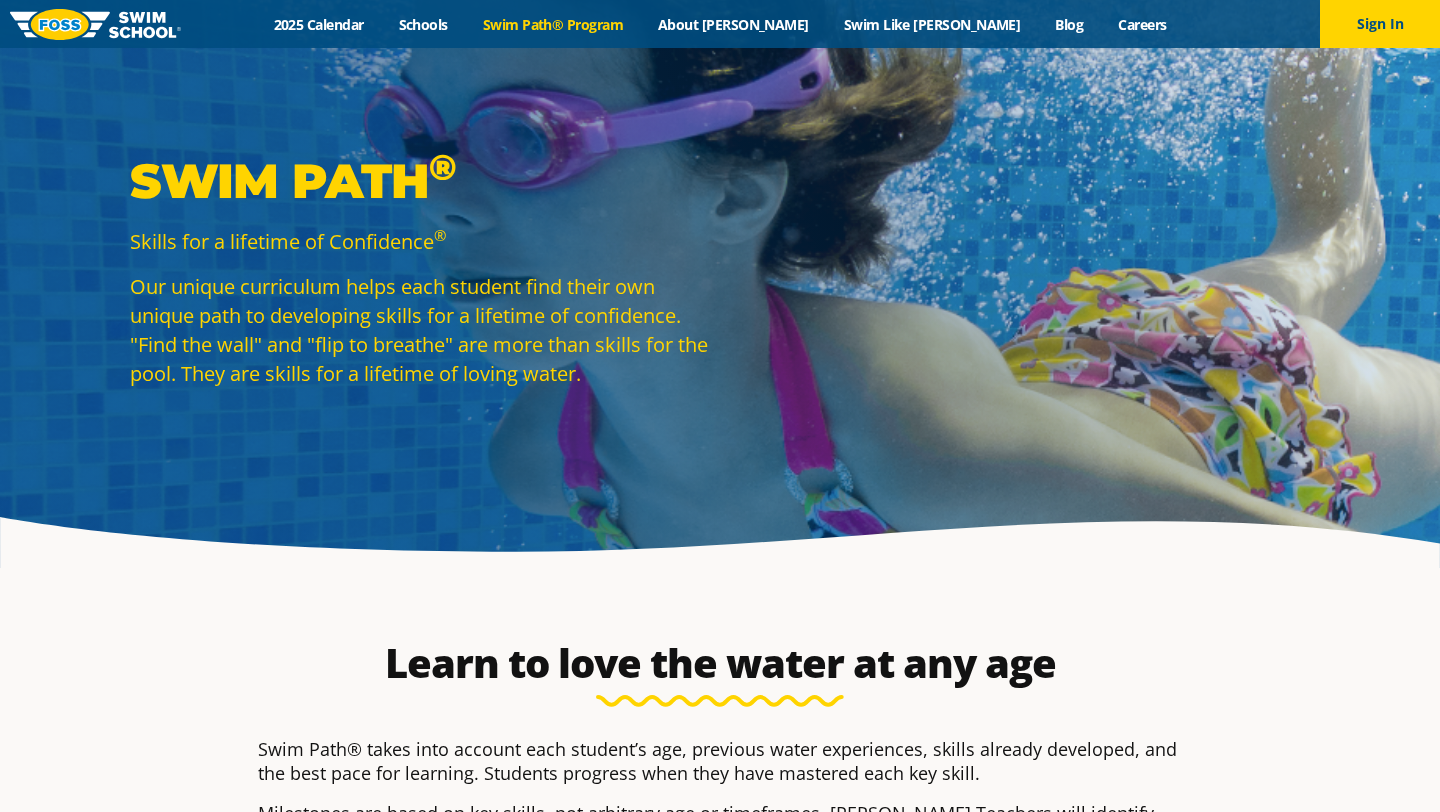 scroll, scrollTop: 247, scrollLeft: 0, axis: vertical 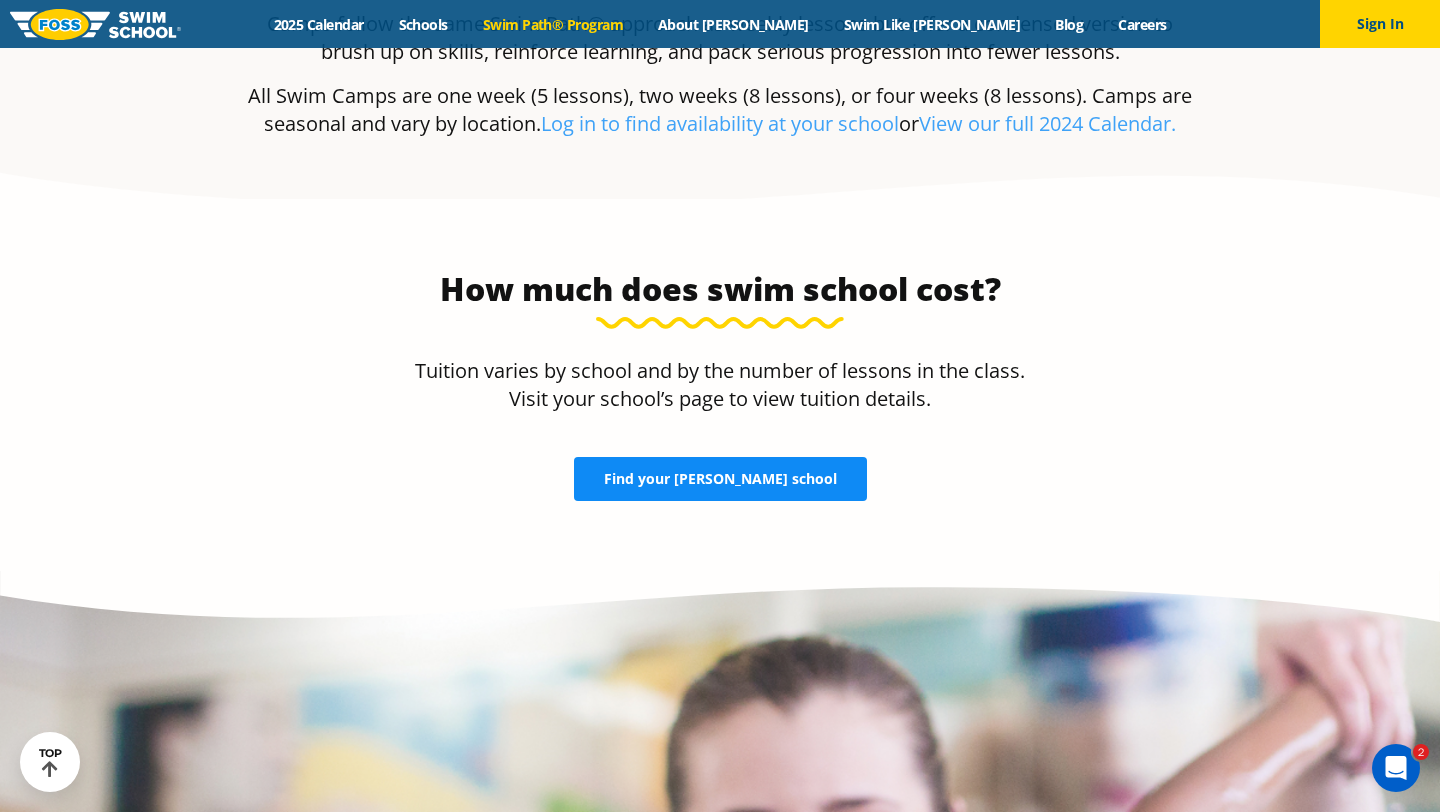 click on "Find your [PERSON_NAME] school" at bounding box center (720, 479) 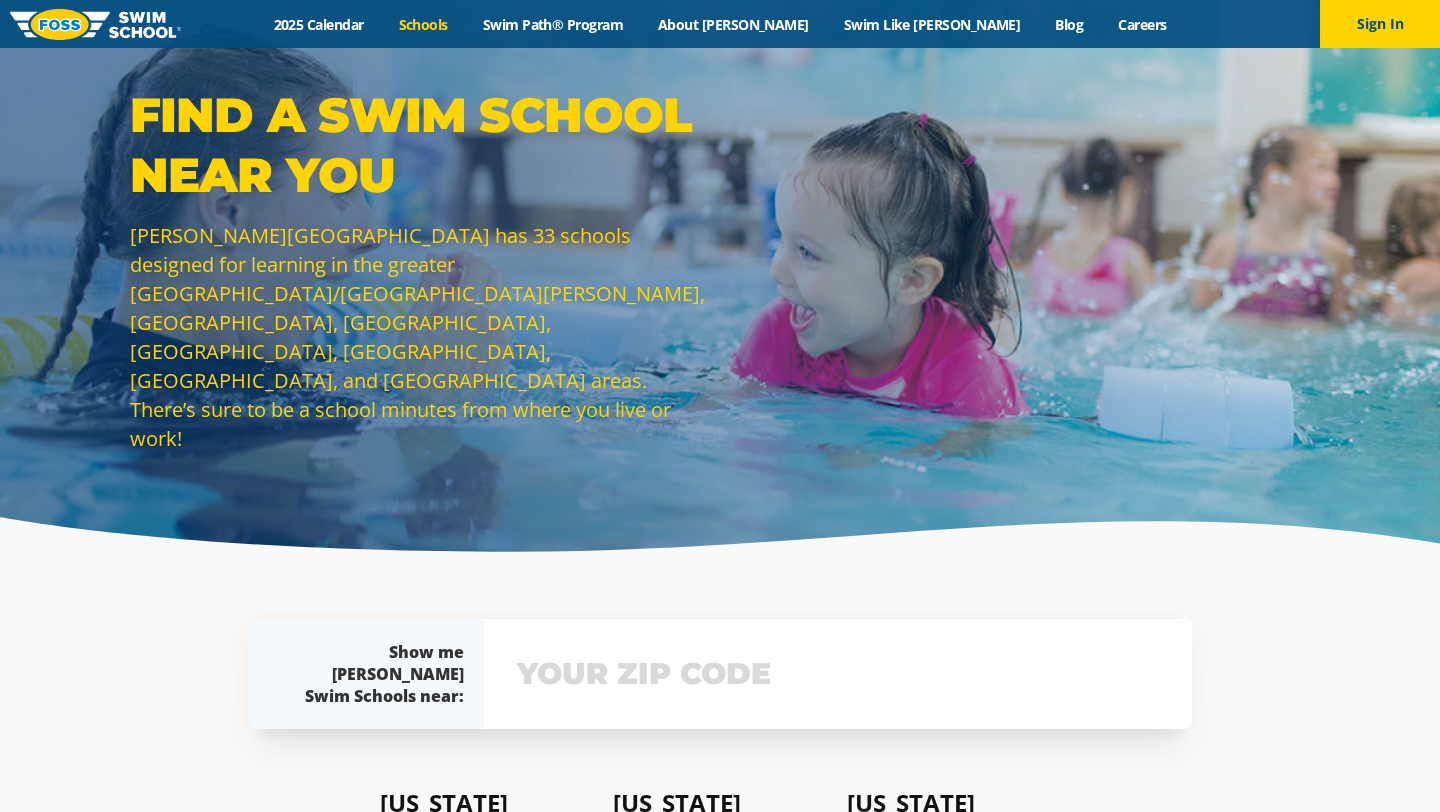 scroll, scrollTop: 0, scrollLeft: 0, axis: both 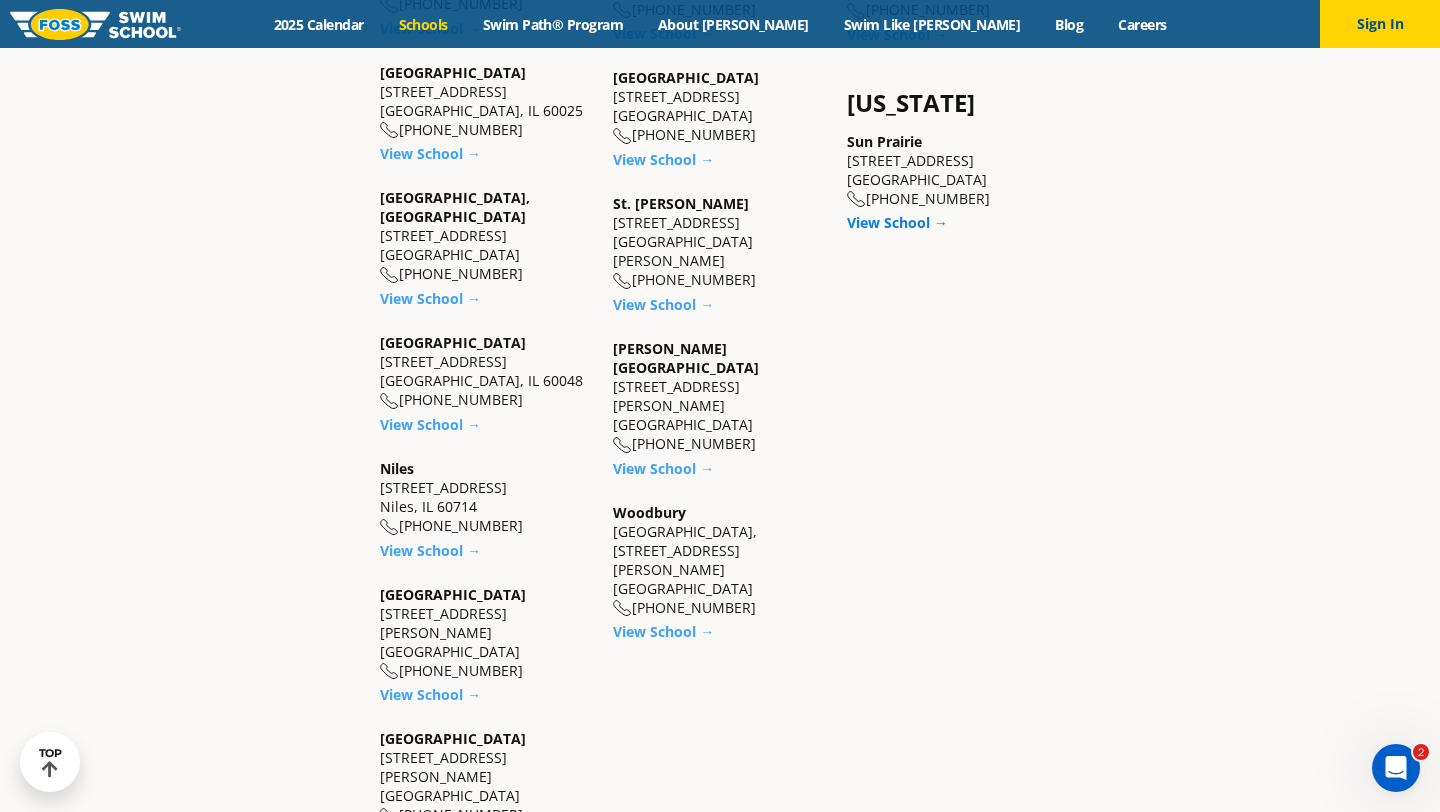 click on "View School →" at bounding box center [897, 222] 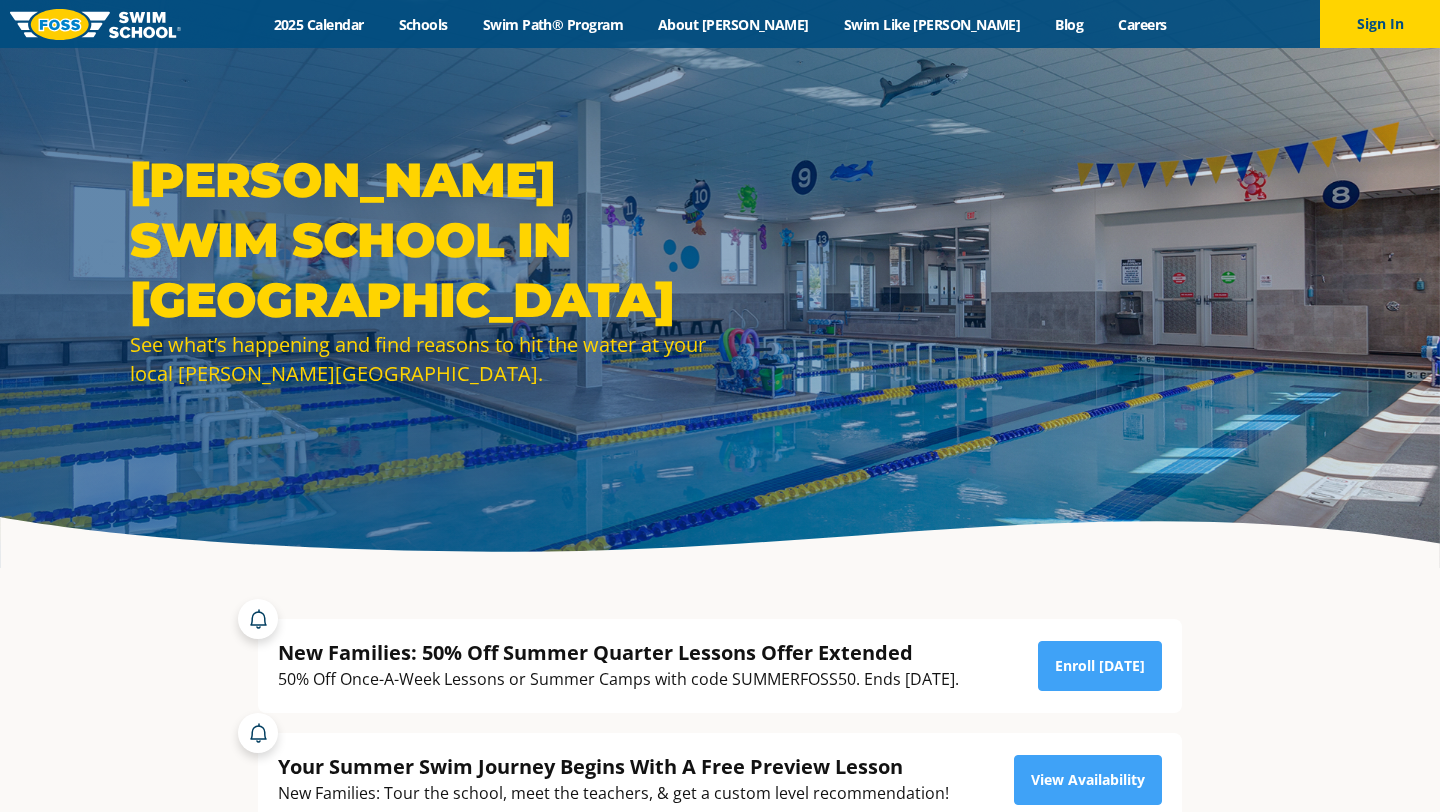 scroll, scrollTop: 0, scrollLeft: 0, axis: both 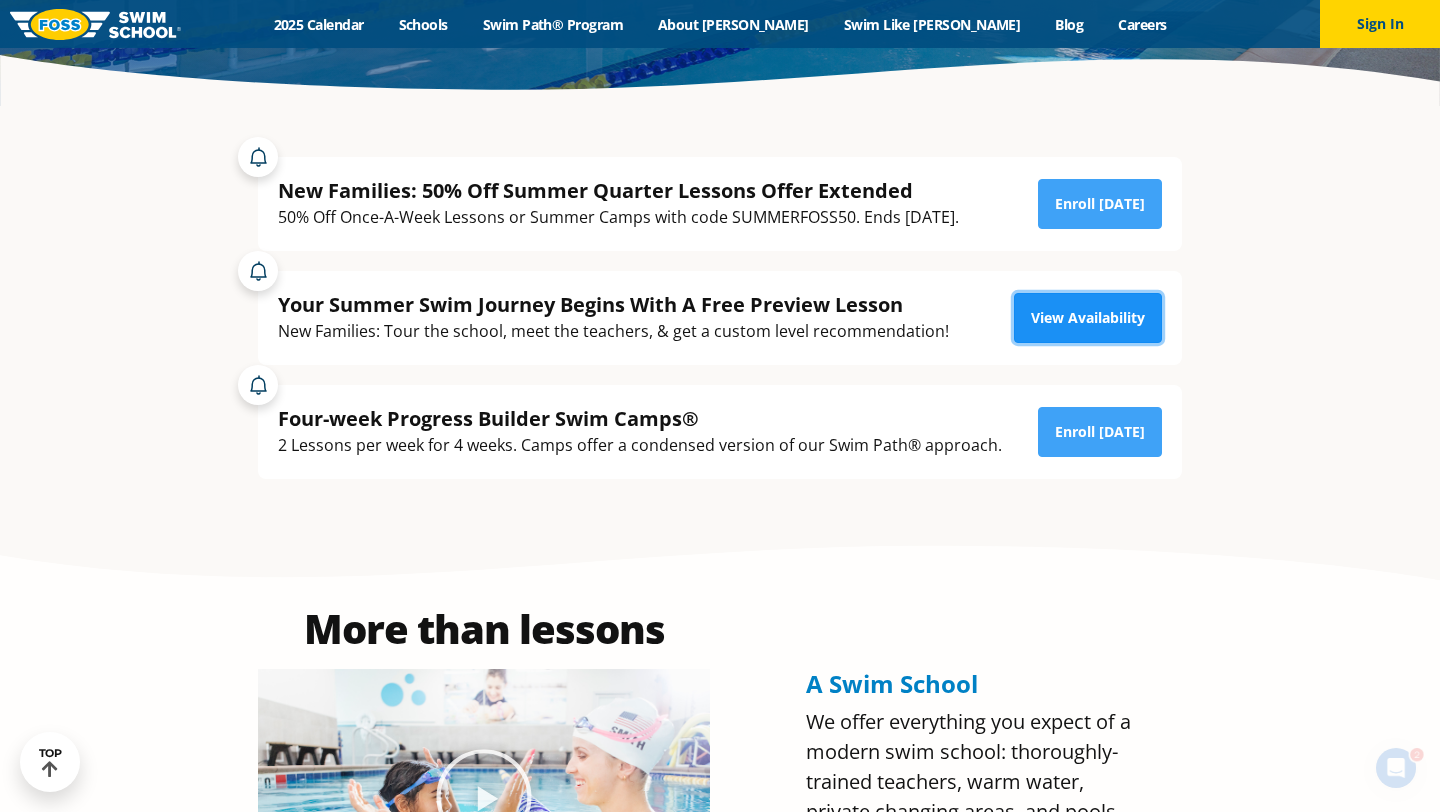 click on "View Availability" at bounding box center [1088, 318] 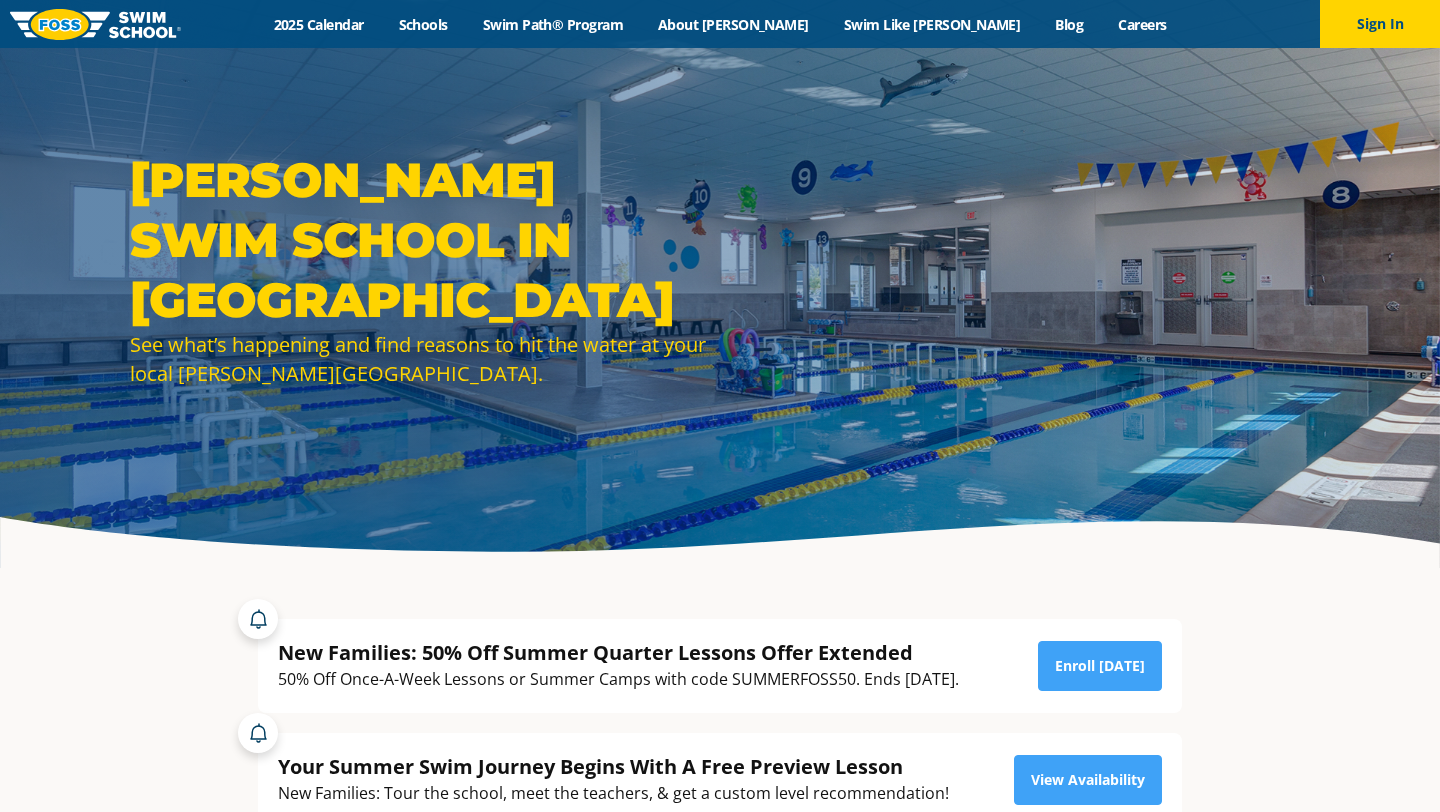 scroll, scrollTop: 462, scrollLeft: 0, axis: vertical 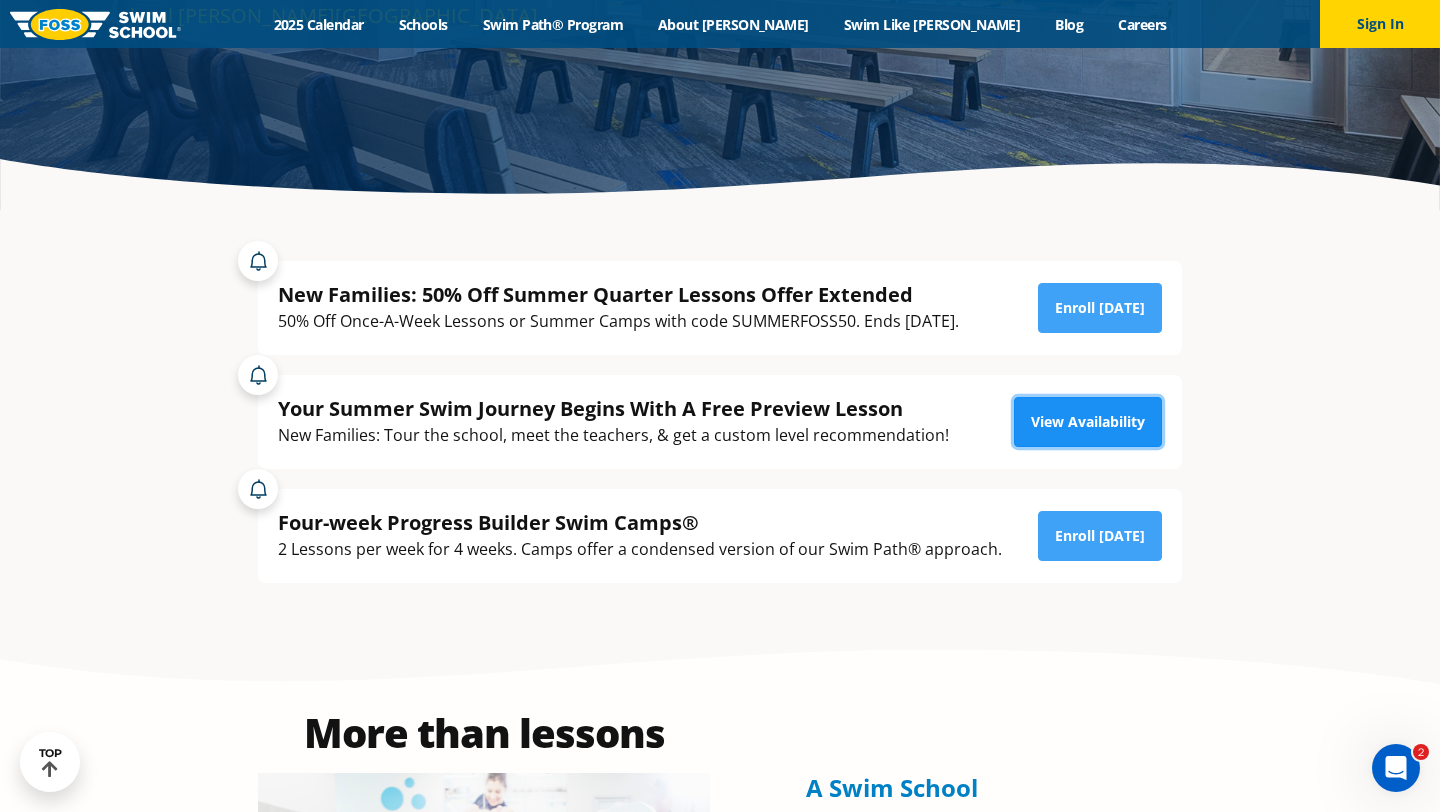 click on "View Availability" at bounding box center (1088, 422) 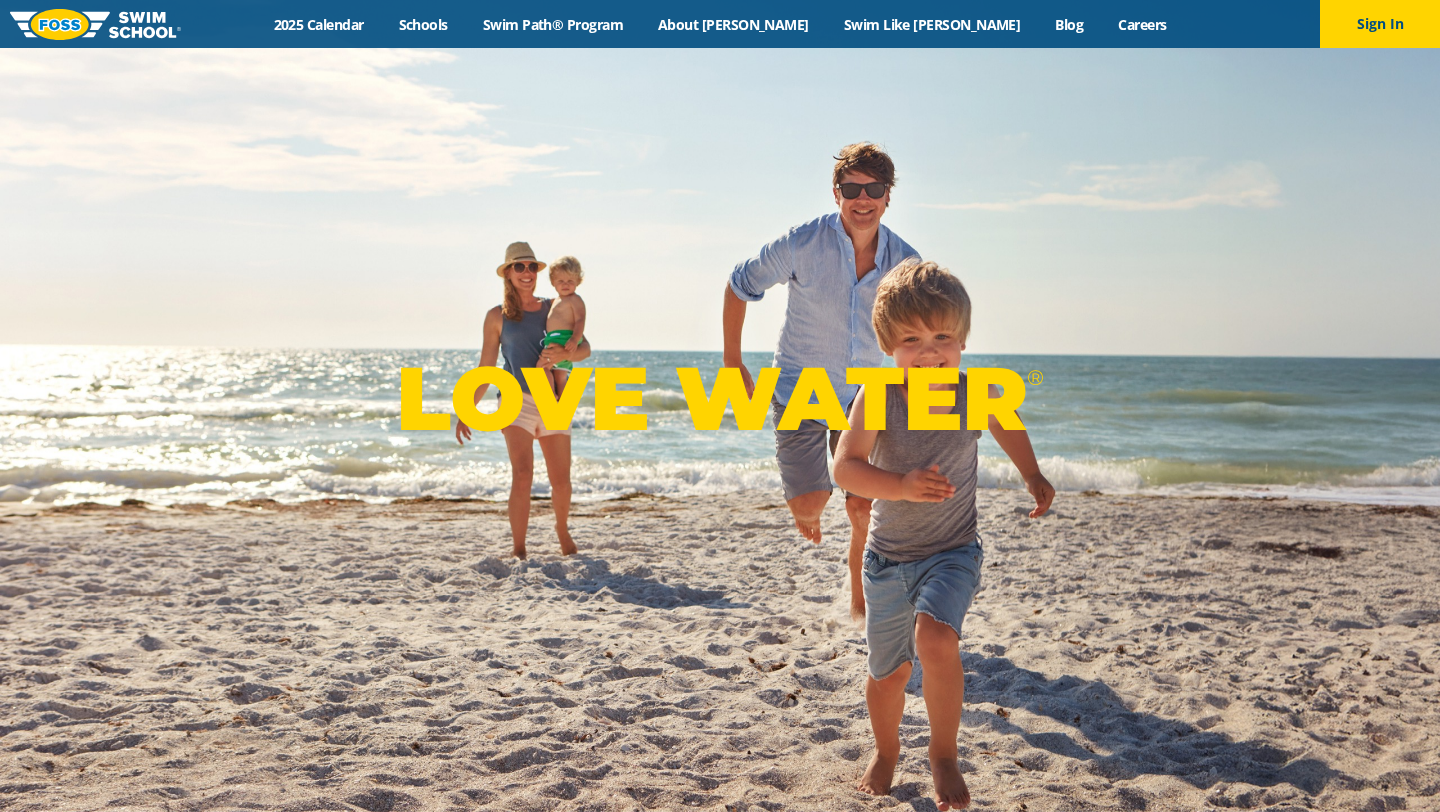 scroll, scrollTop: 0, scrollLeft: 0, axis: both 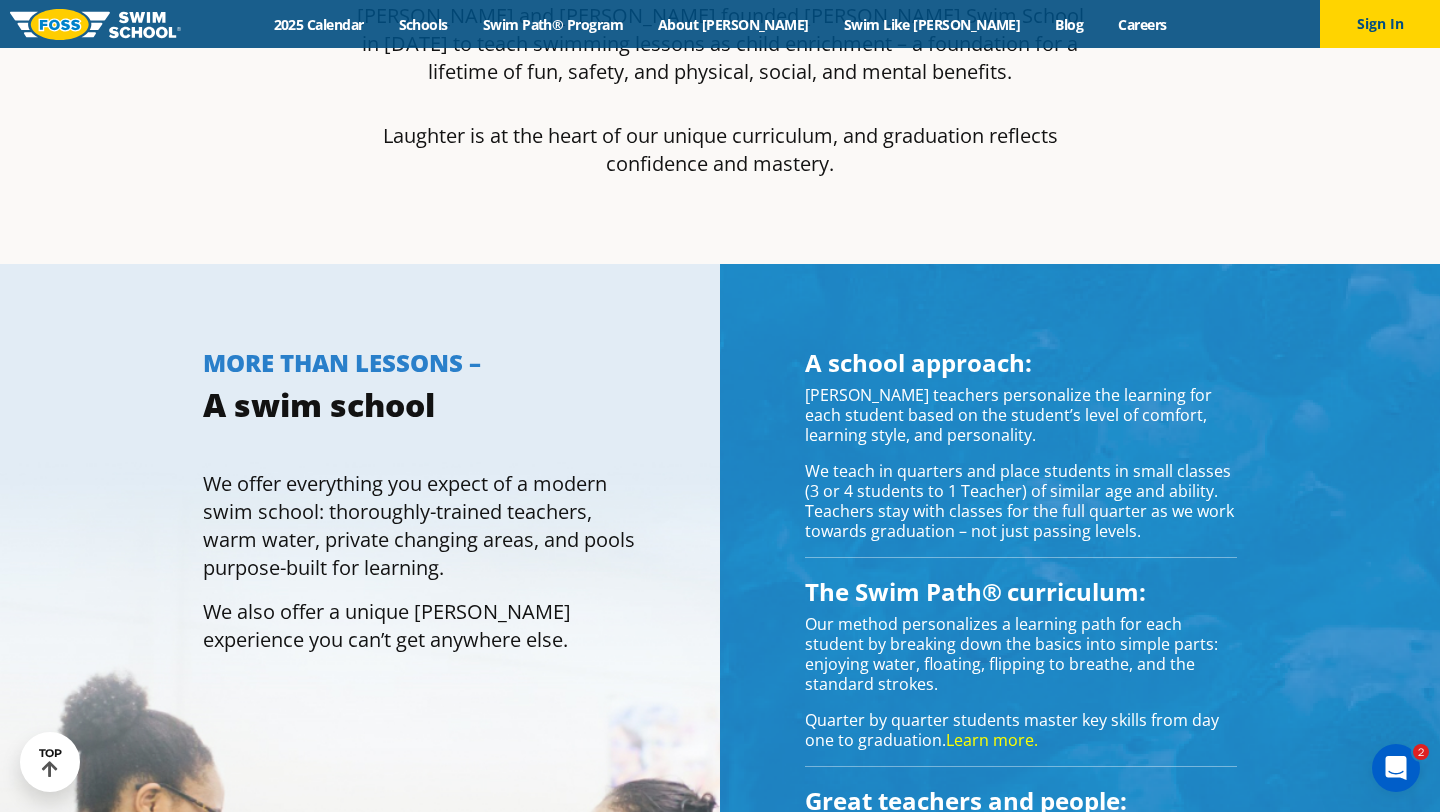 click on "Learn more." at bounding box center [992, 740] 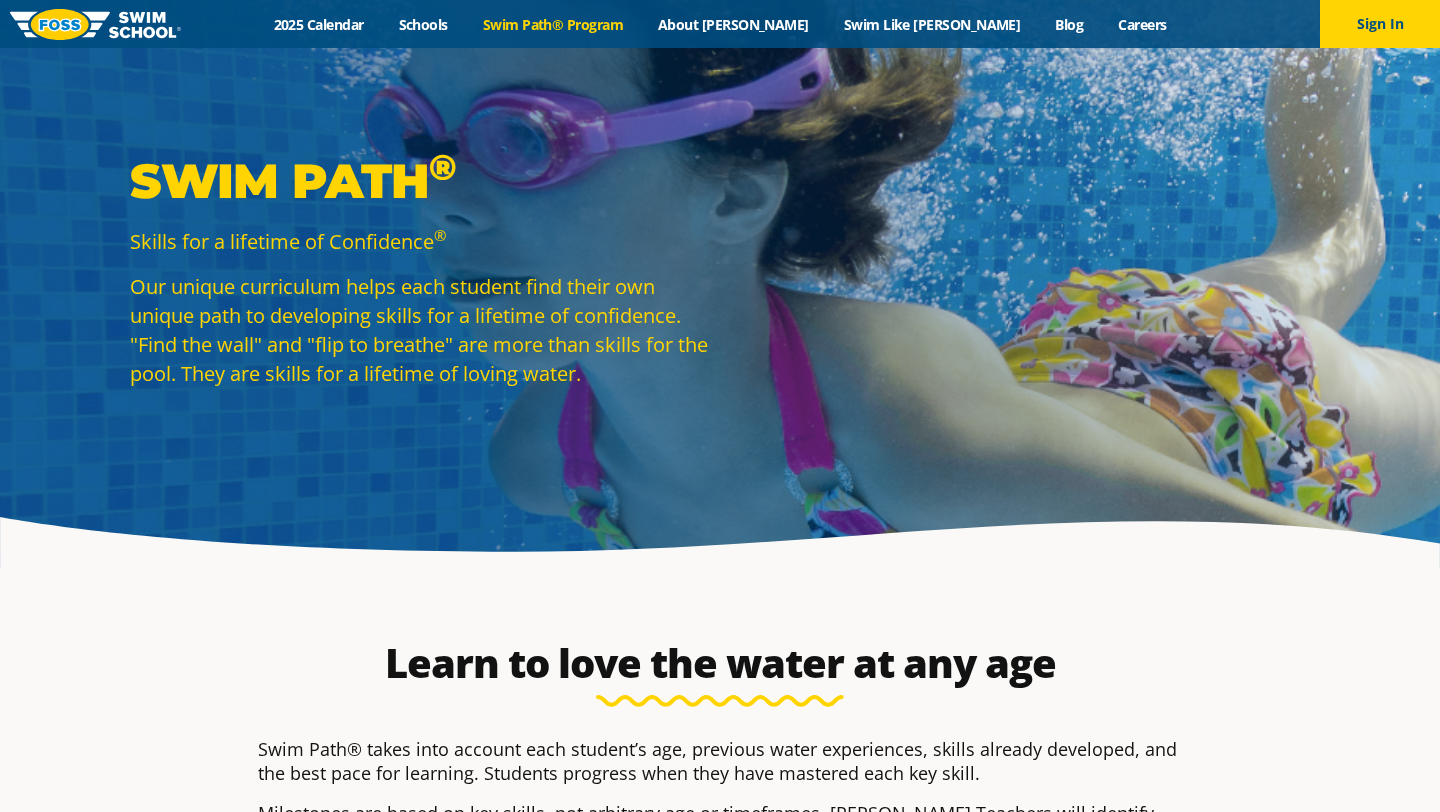 scroll, scrollTop: 72, scrollLeft: 0, axis: vertical 